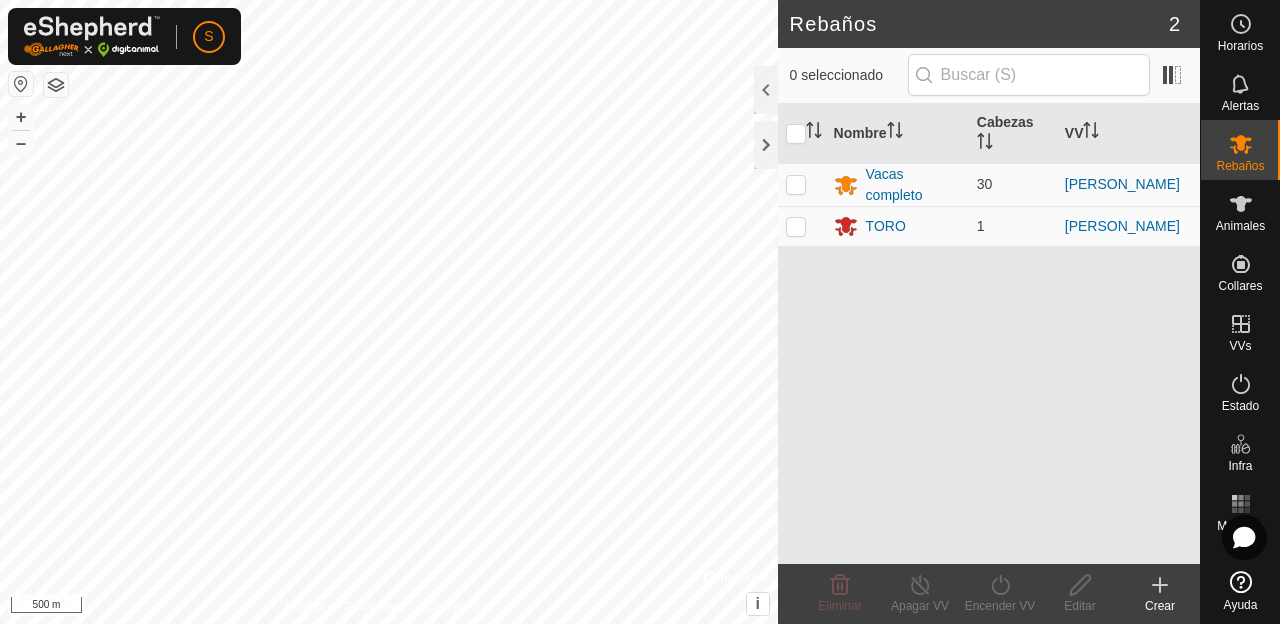 scroll, scrollTop: 0, scrollLeft: 0, axis: both 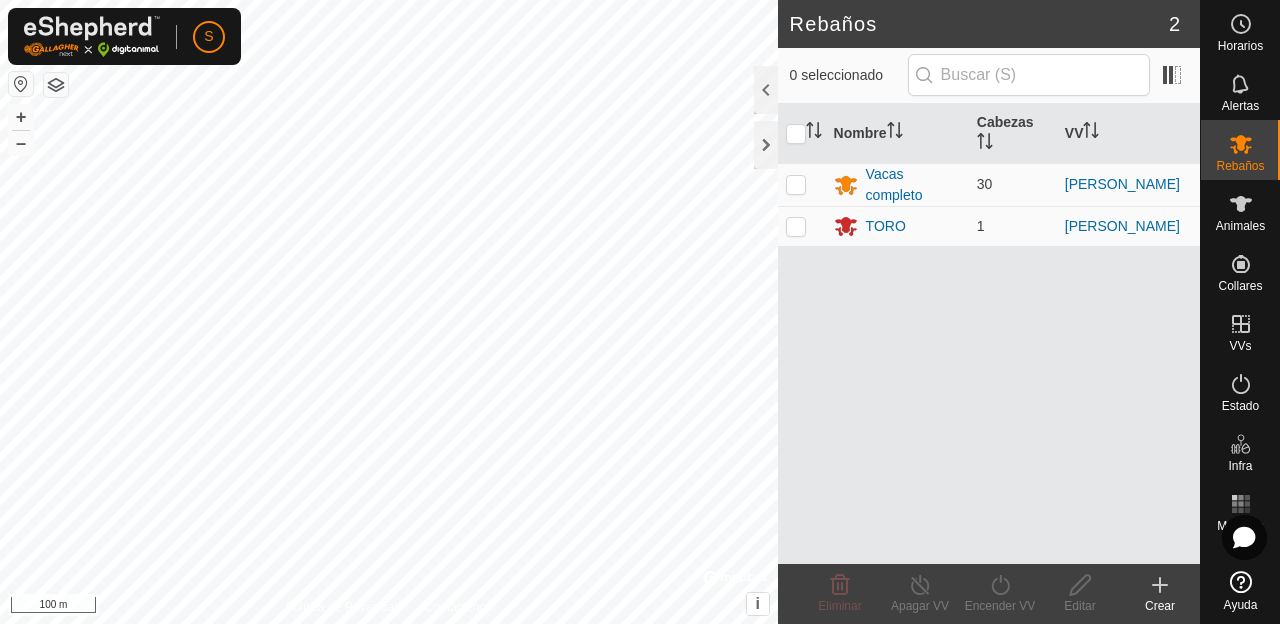 click on "S  Horarios Alertas Rebaños Animales Collares VVs Estado Infra Mapa de Calor Ayuda Rebaños 2  0 seleccionado   Nombre   [PERSON_NAME]  Vacas completo 30 [PERSON_NAME]  1 [PERSON_NAME] Eliminar  Apagar VV   Encender VV   Editar   Crear  Política de Privacidad Contáctenos + – ⇧ i ©  Mapbox , ©  OpenStreetMap ,  Improve this map 100 m" at bounding box center (640, 312) 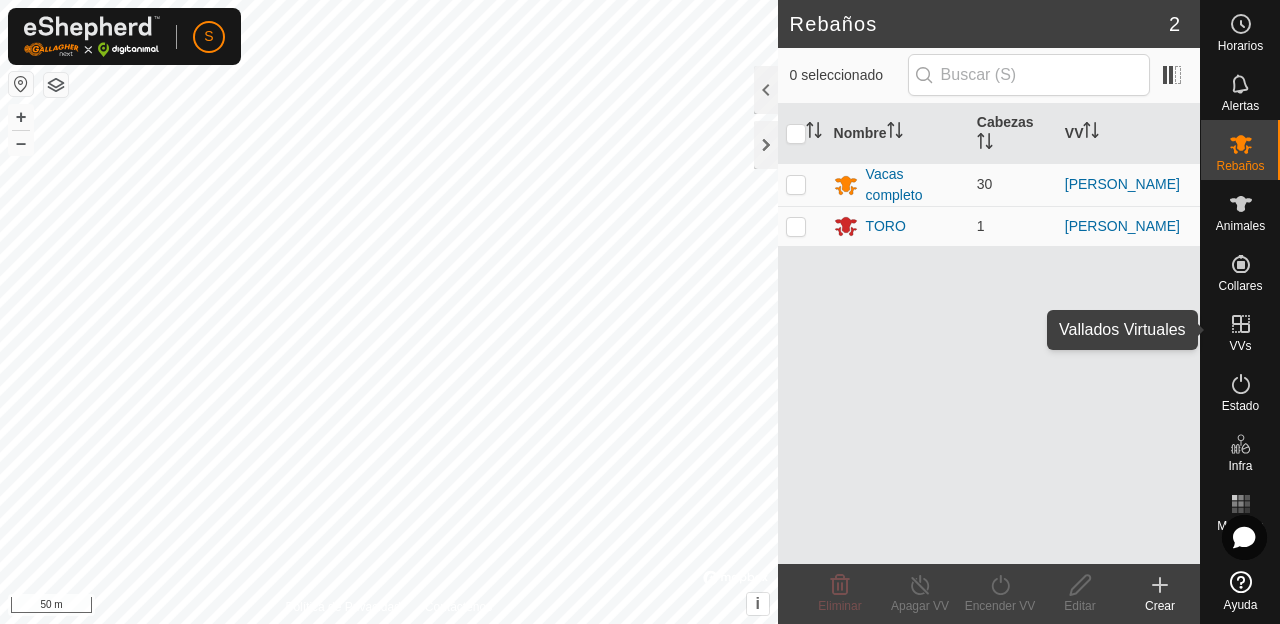 click 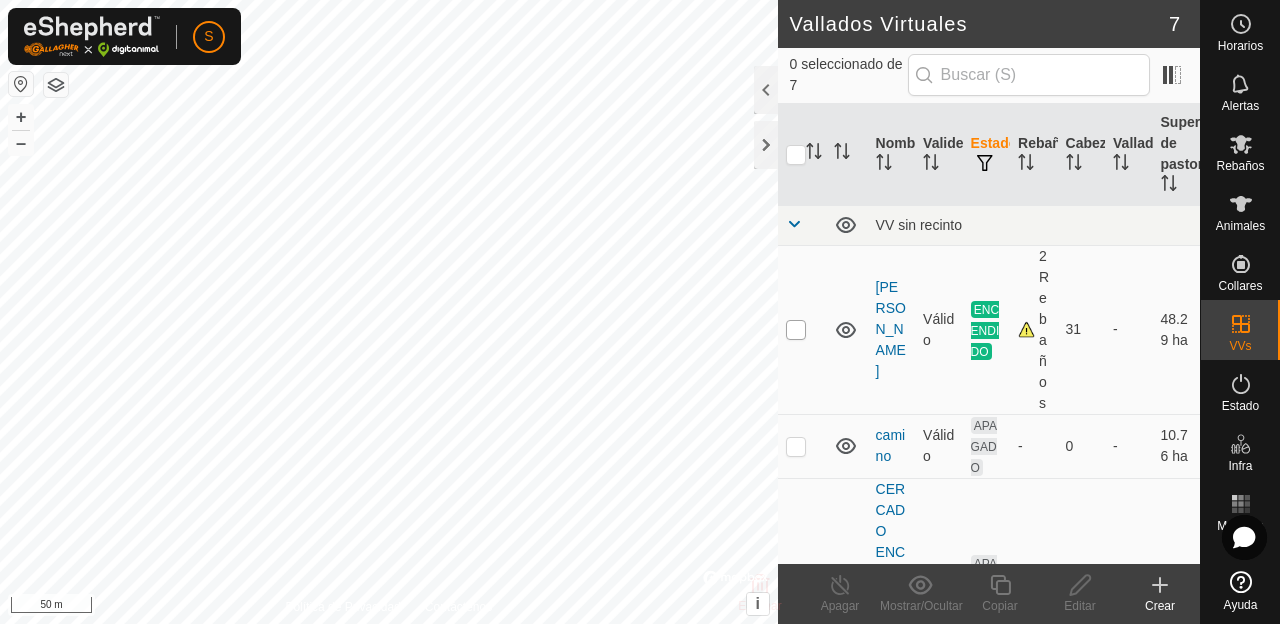 click at bounding box center [796, 330] 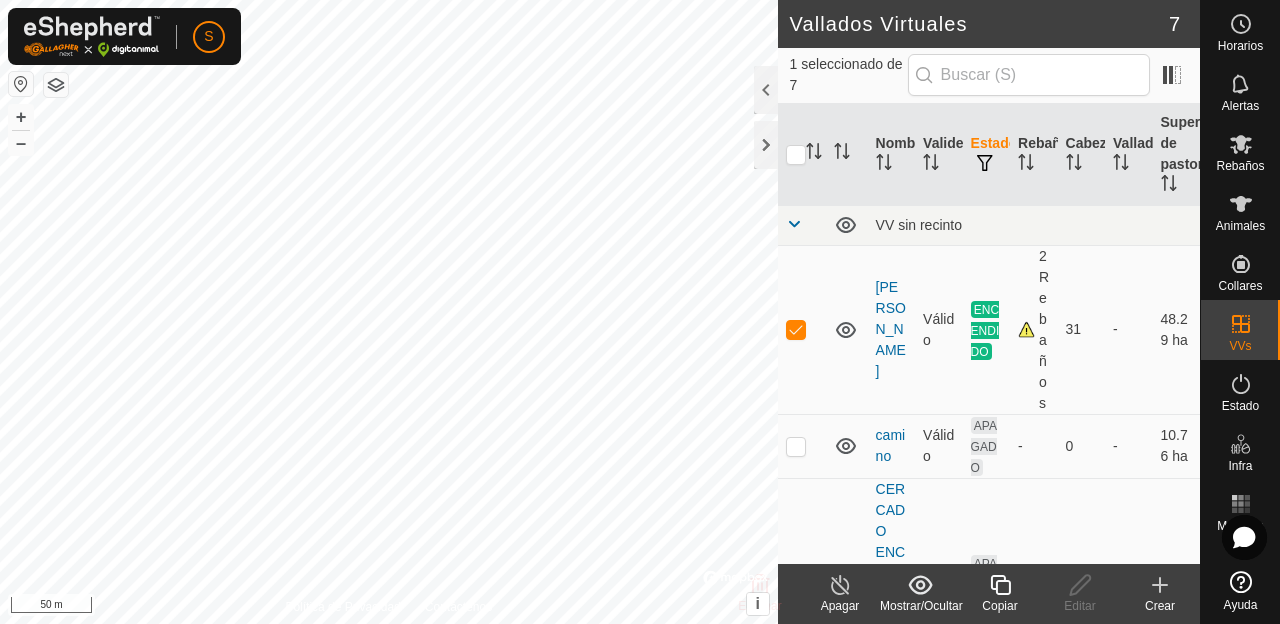 click 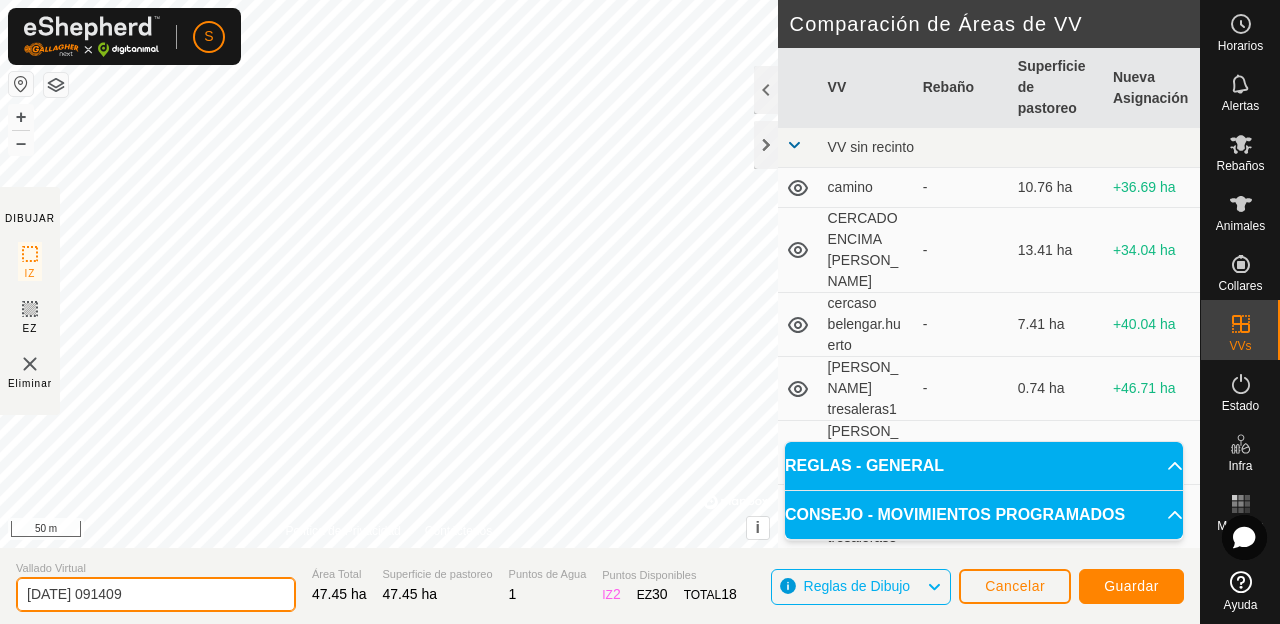 click on "[DATE] 091409" 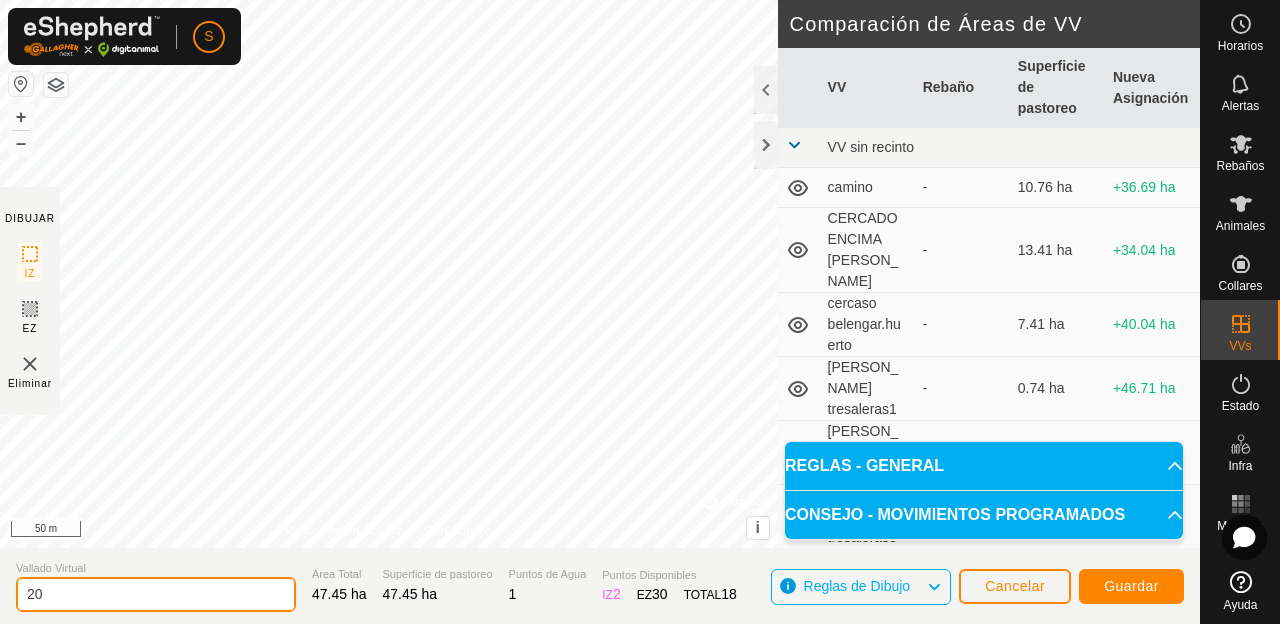type on "2" 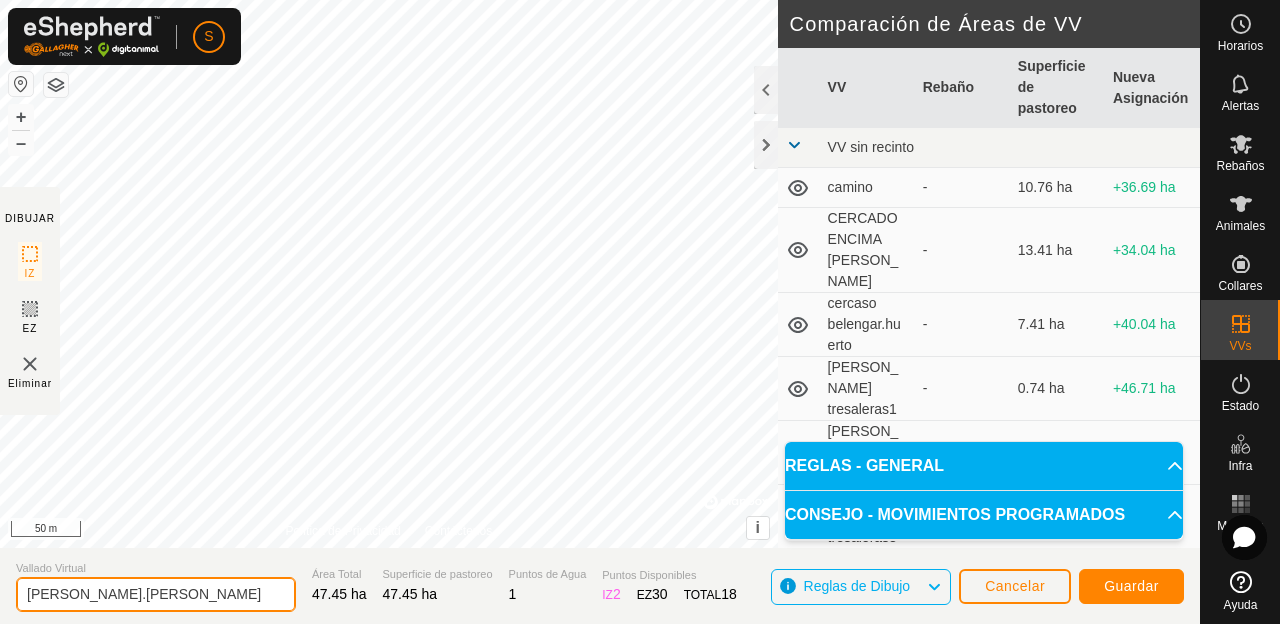 type on "[PERSON_NAME].[PERSON_NAME]" 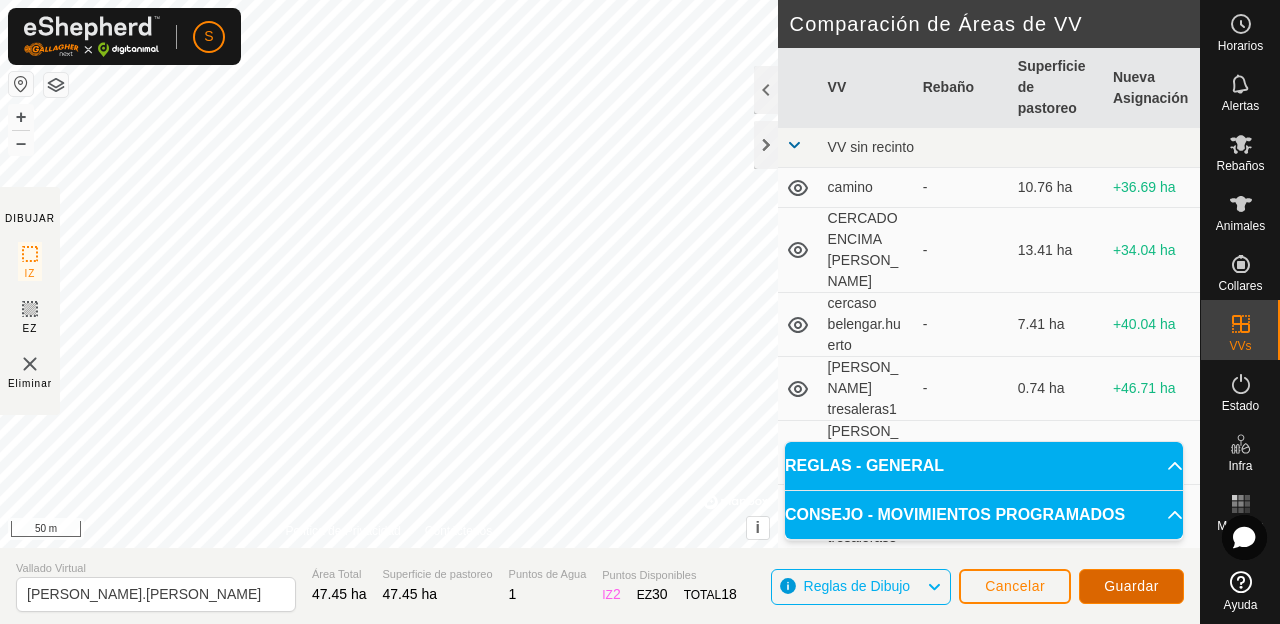 click on "Guardar" 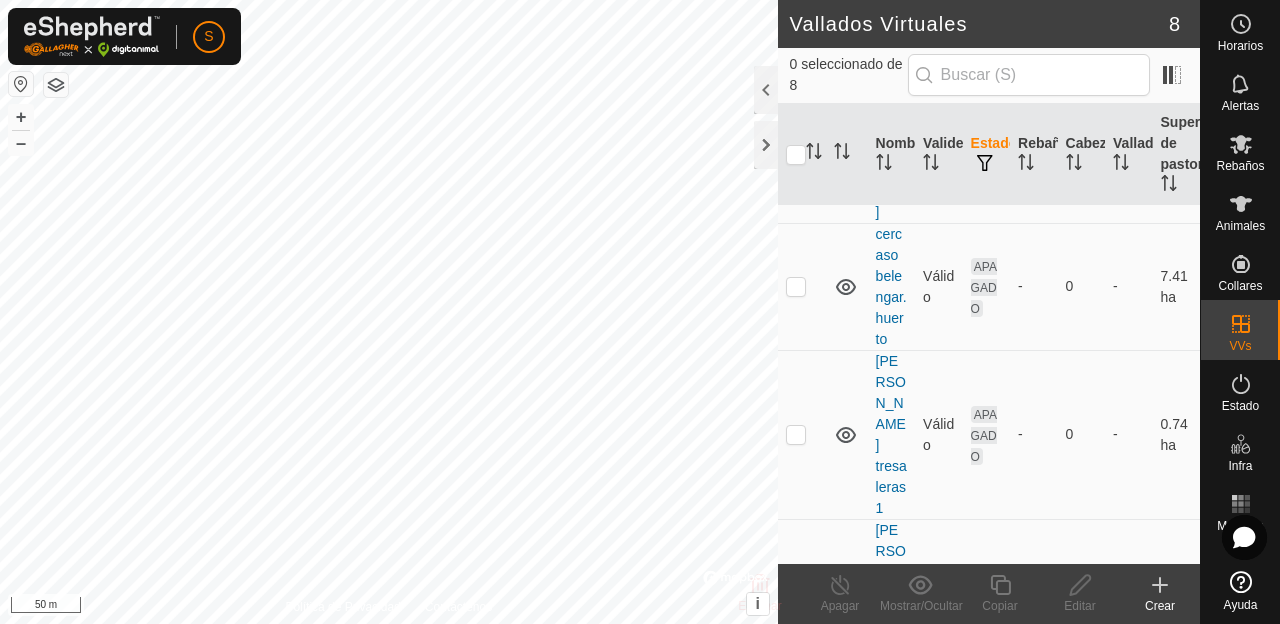 scroll, scrollTop: 592, scrollLeft: 0, axis: vertical 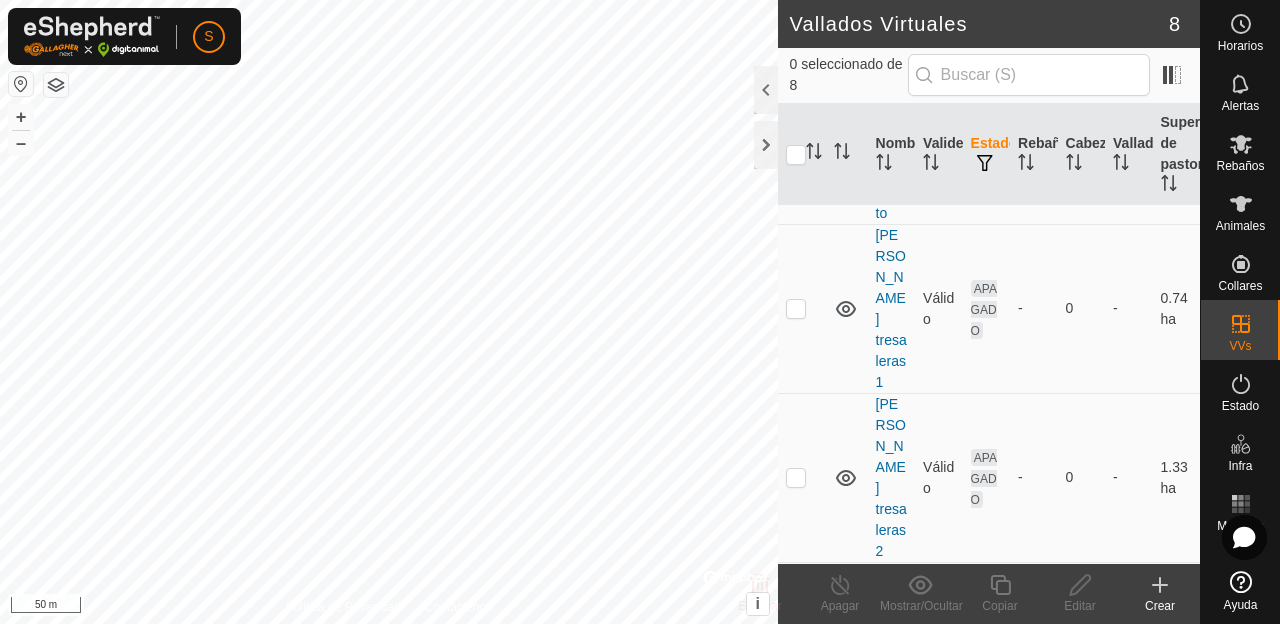 checkbox on "true" 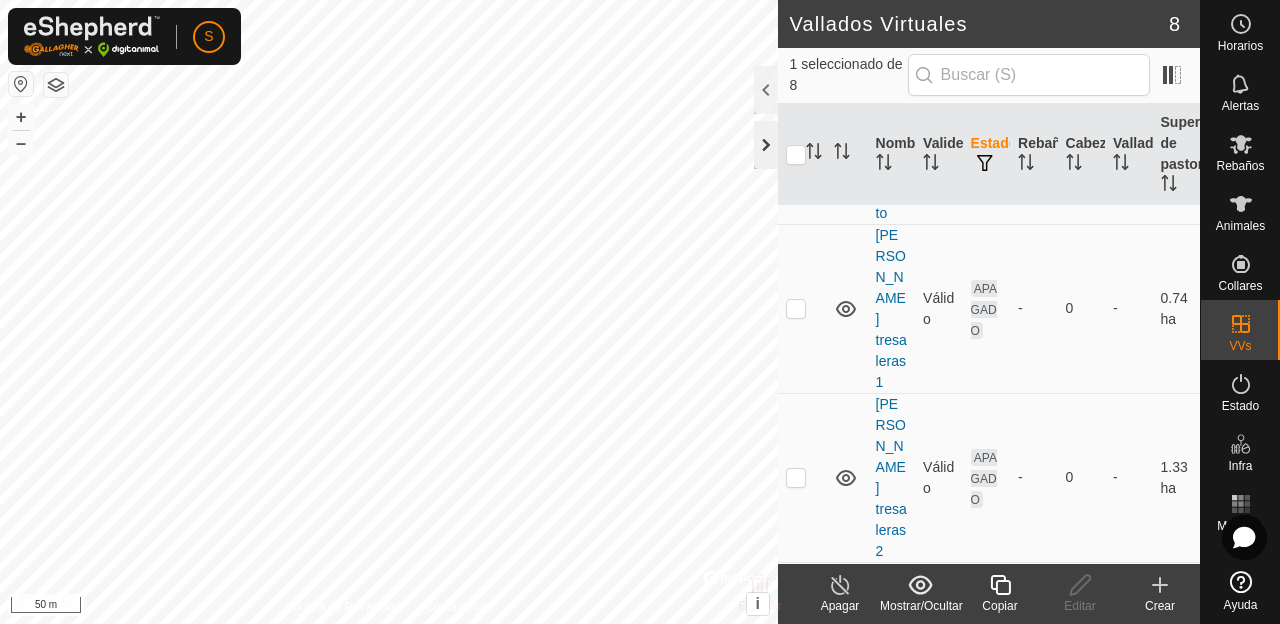 click 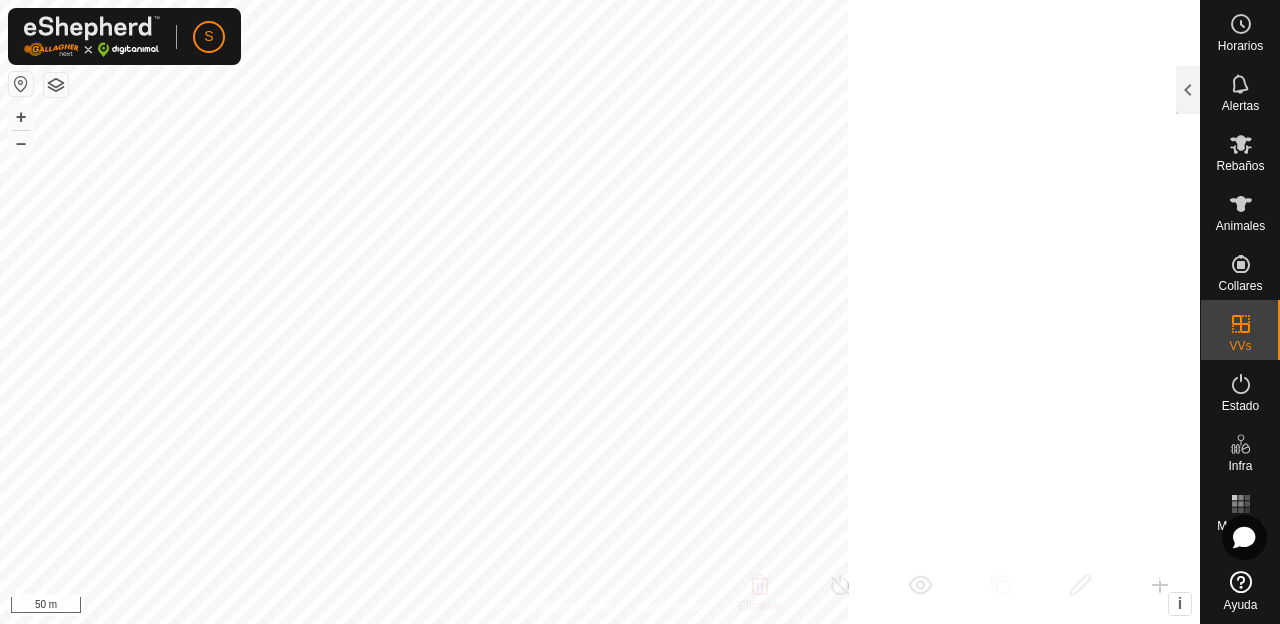 scroll, scrollTop: 1250, scrollLeft: 0, axis: vertical 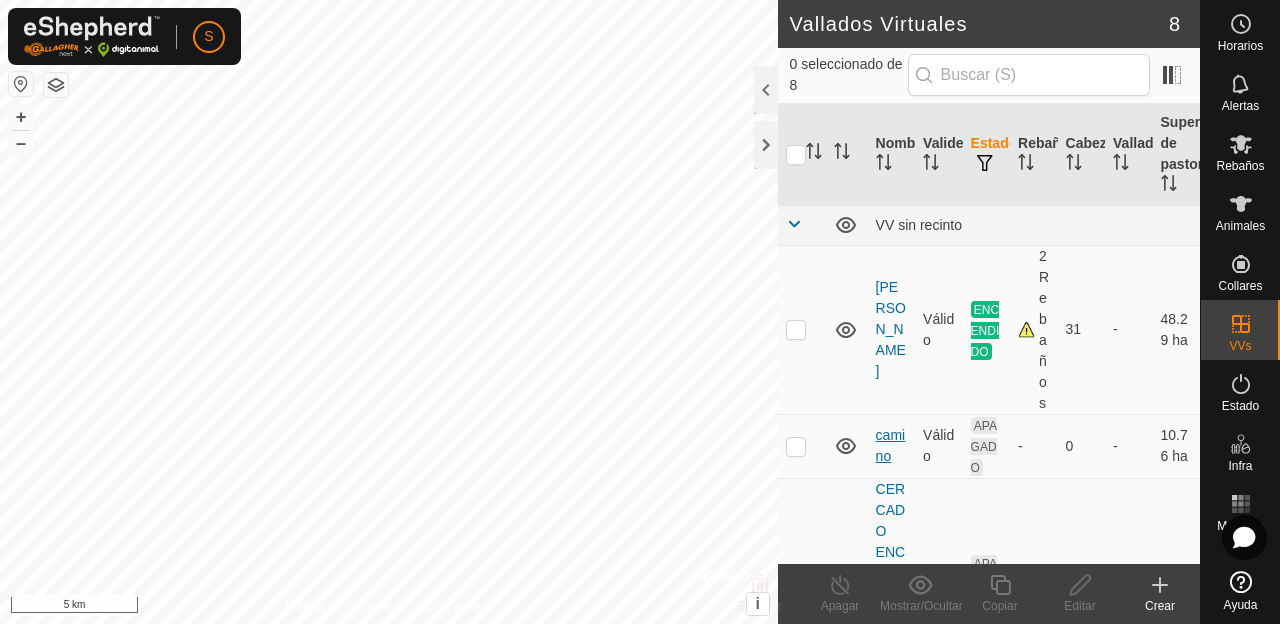 click on "camino" at bounding box center [891, 445] 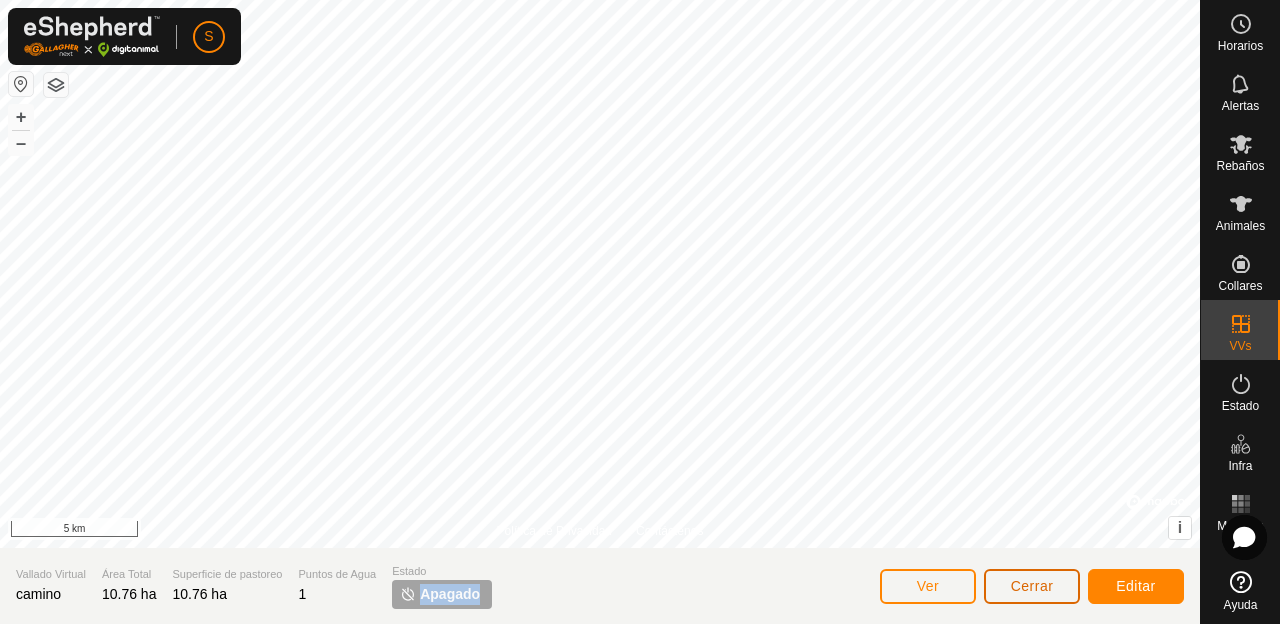 click on "Cerrar" 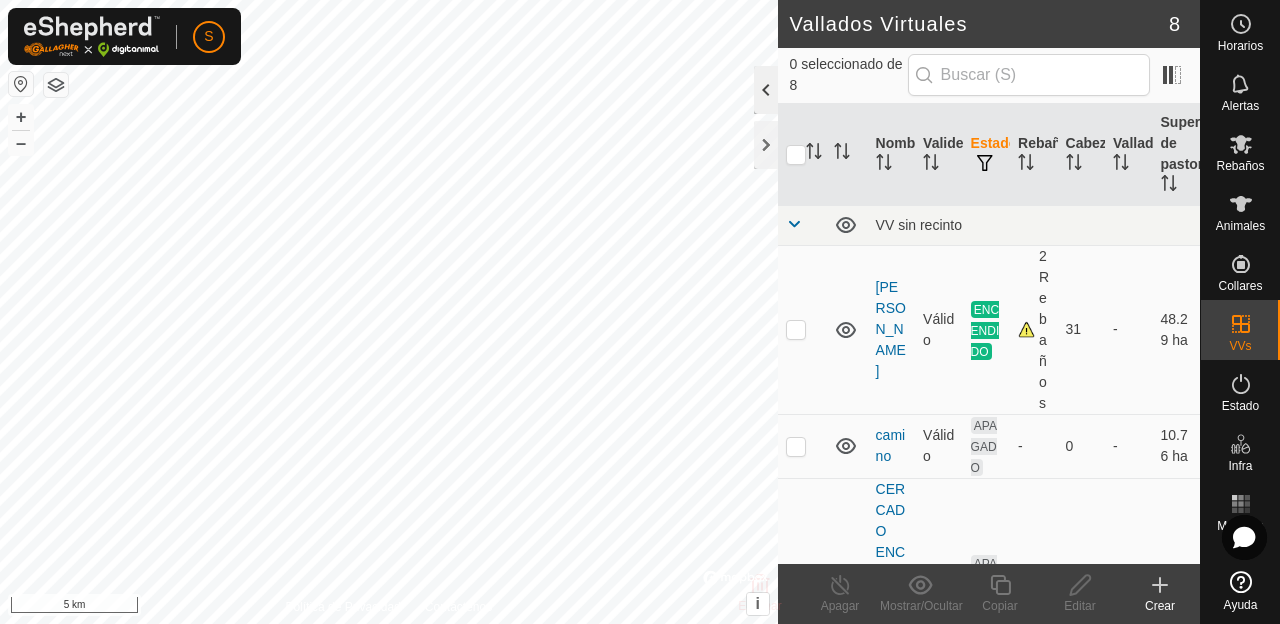 click 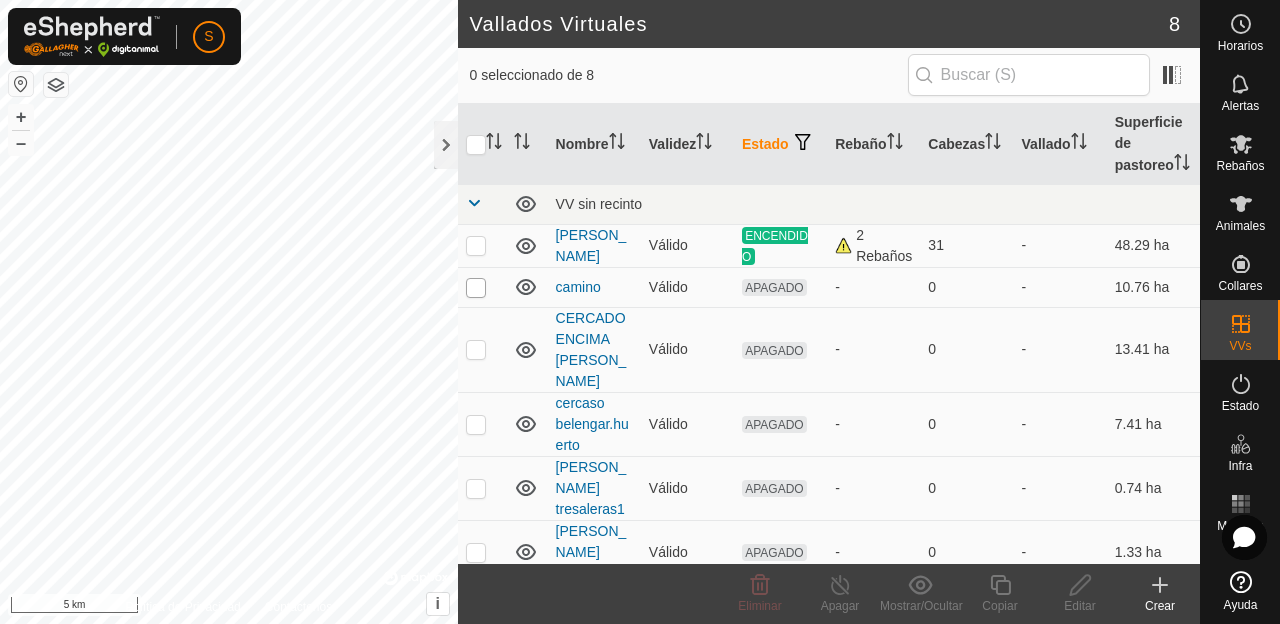 click at bounding box center [476, 288] 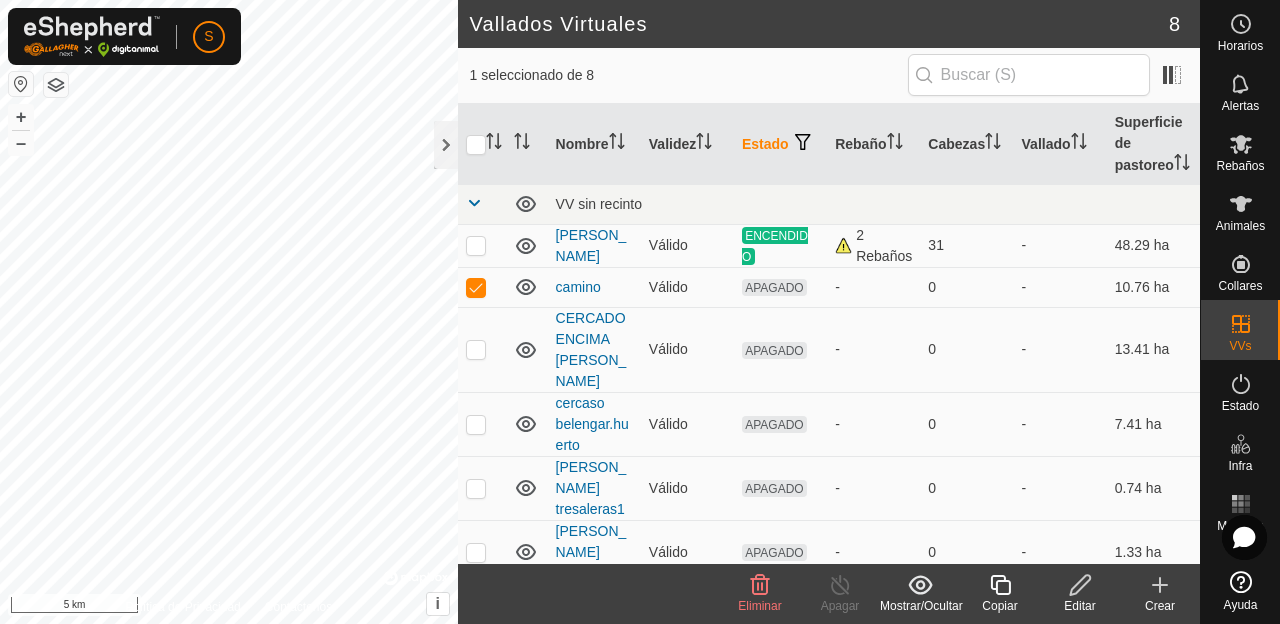 click 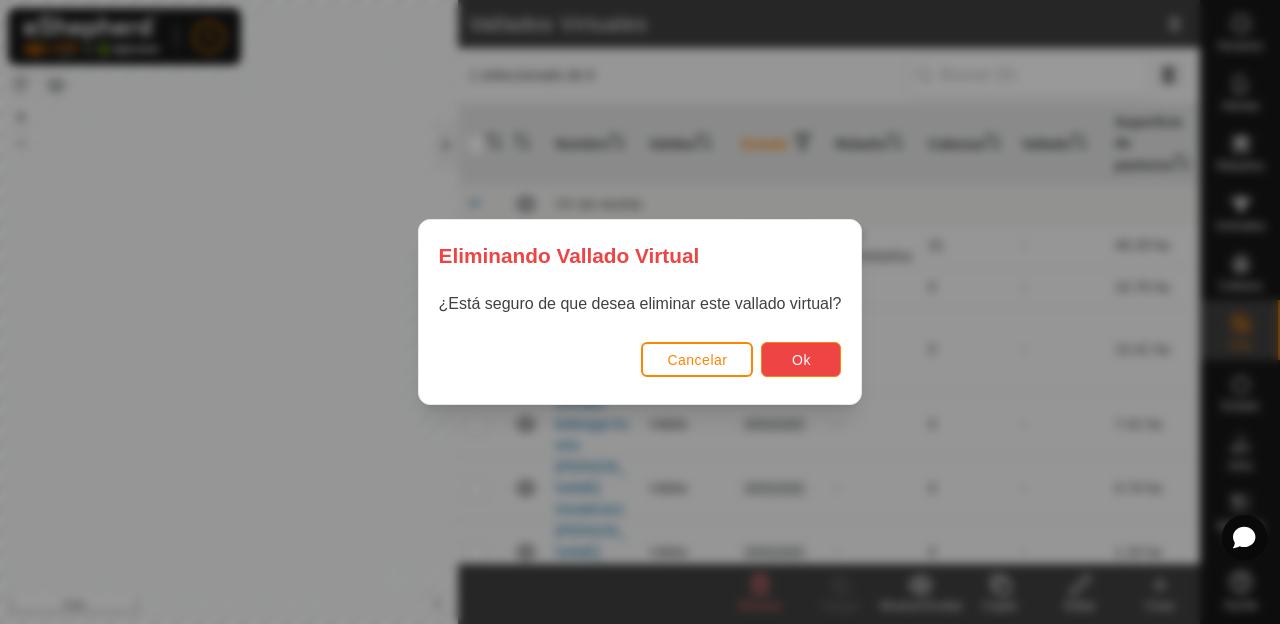 click on "Ok" at bounding box center [801, 359] 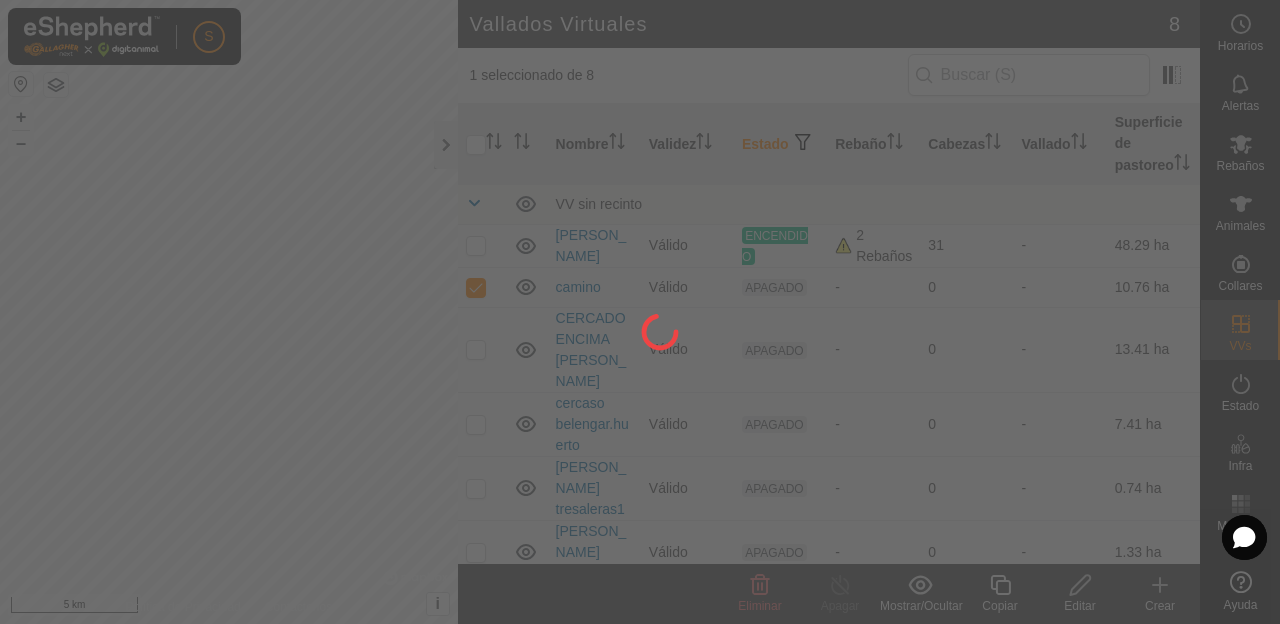 checkbox on "false" 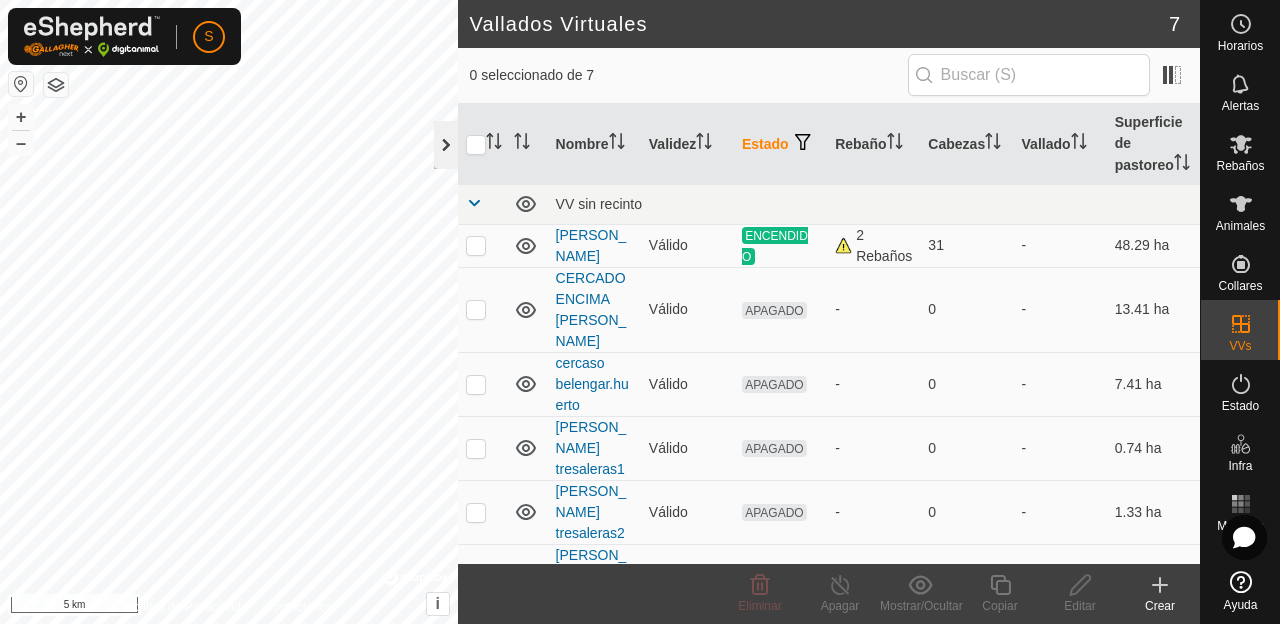 click 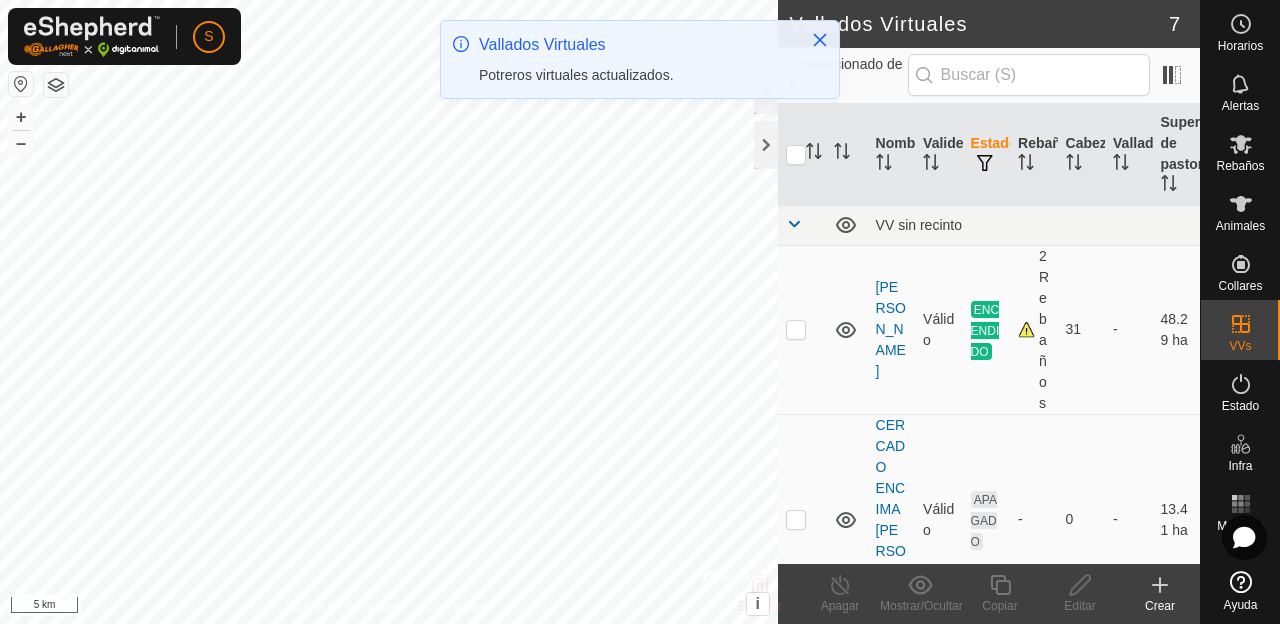 click at bounding box center [21, 84] 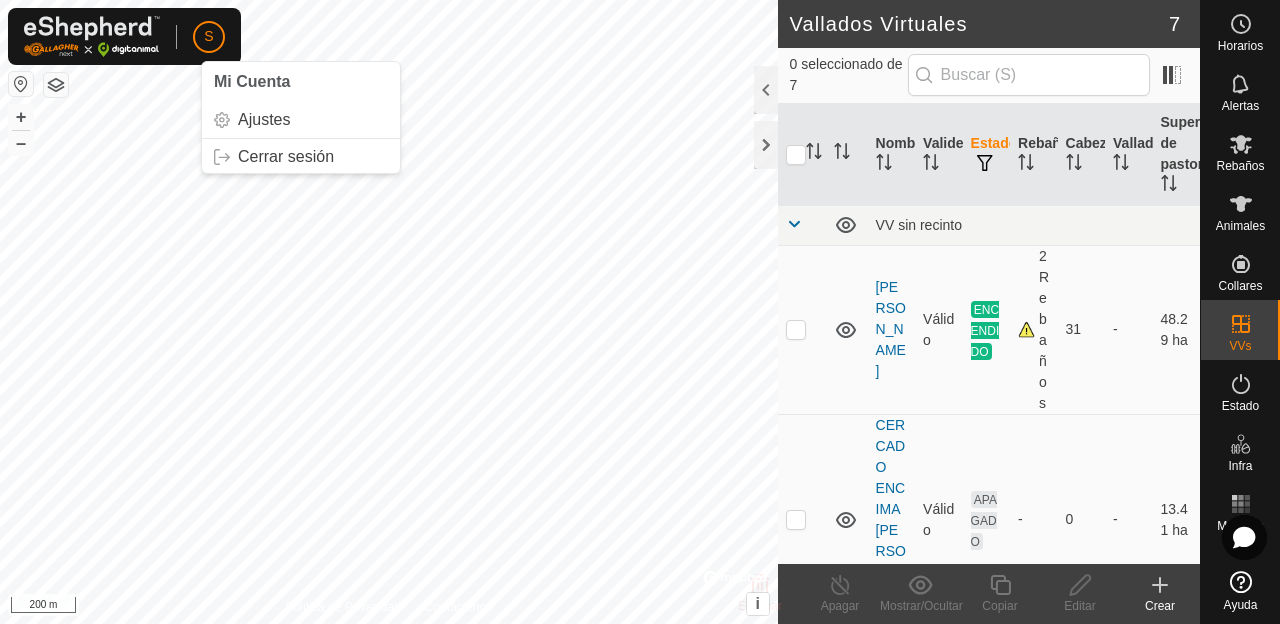 click on "S" 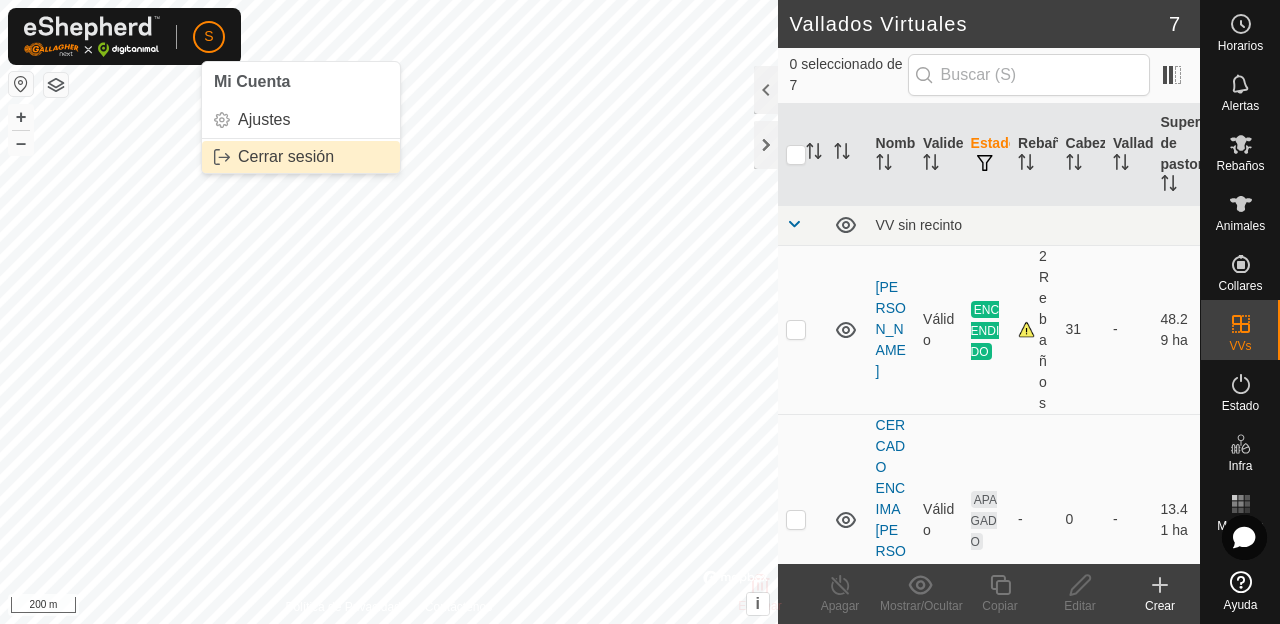 click on "Cerrar sesión" at bounding box center [301, 157] 